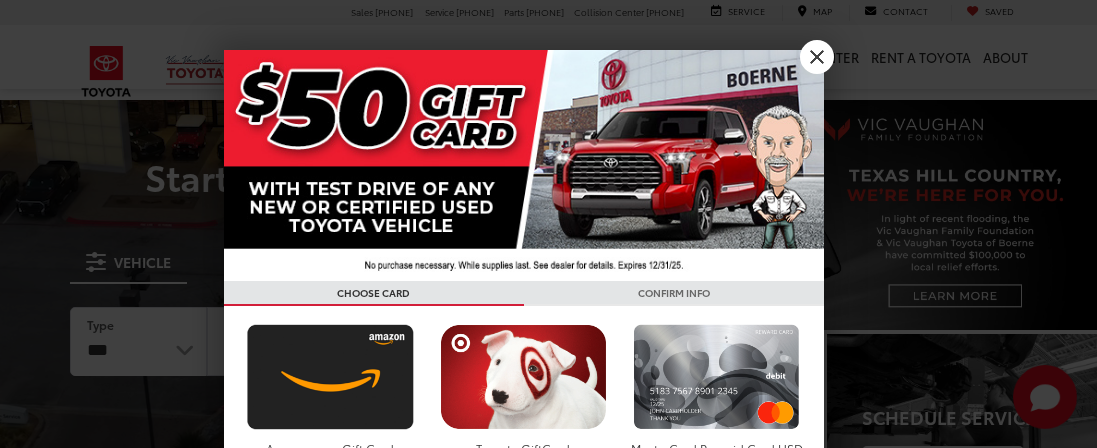 scroll, scrollTop: 0, scrollLeft: 0, axis: both 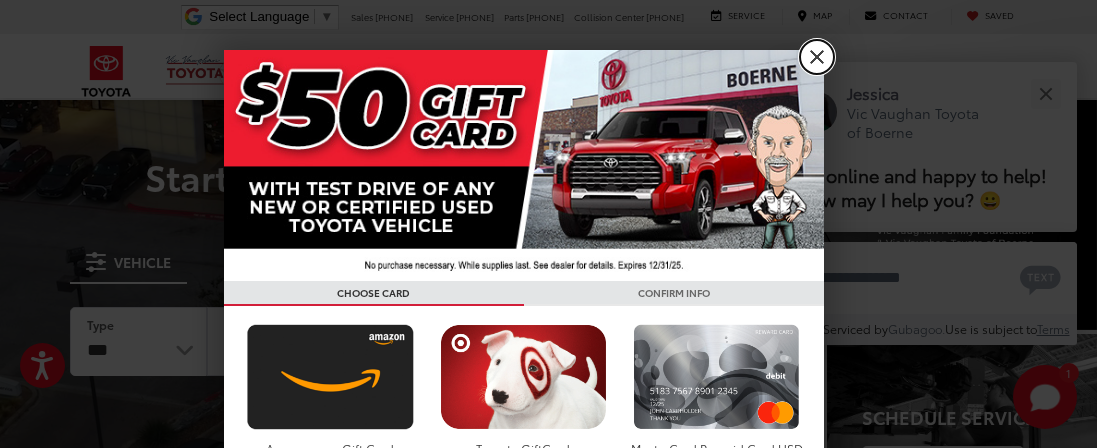 click on "X" at bounding box center [817, 57] 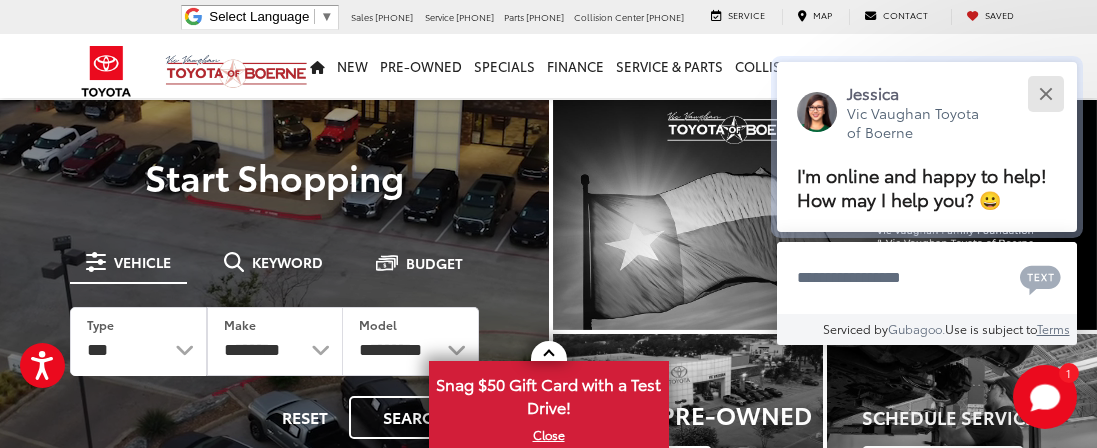 click at bounding box center [1045, 93] 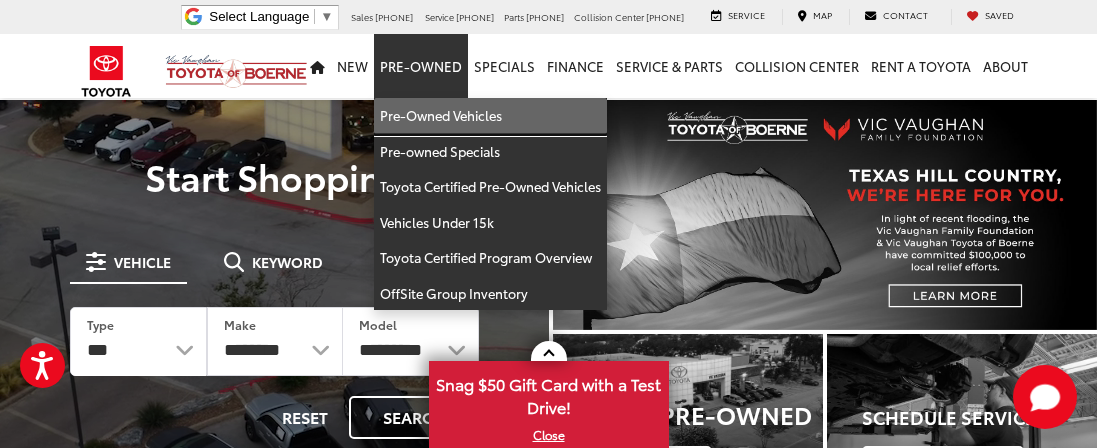 click on "Pre-Owned Vehicles" at bounding box center [490, 116] 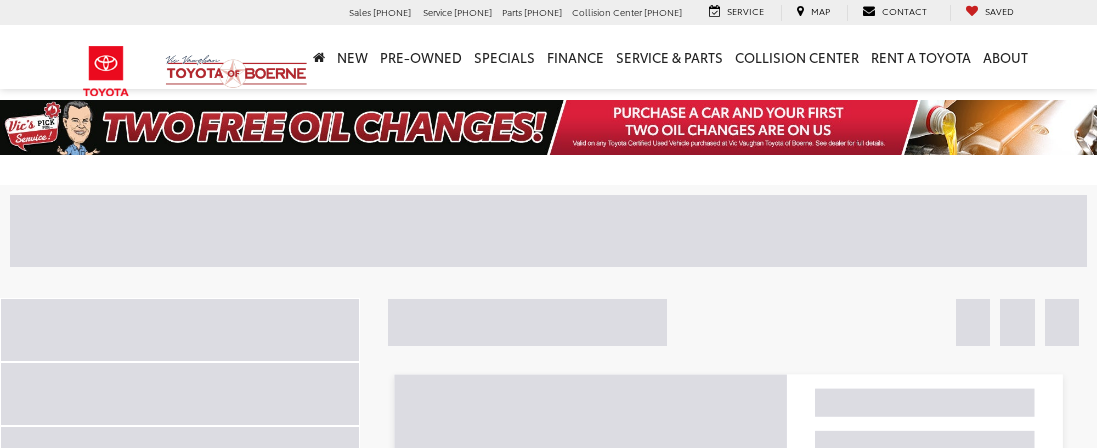 scroll, scrollTop: 0, scrollLeft: 0, axis: both 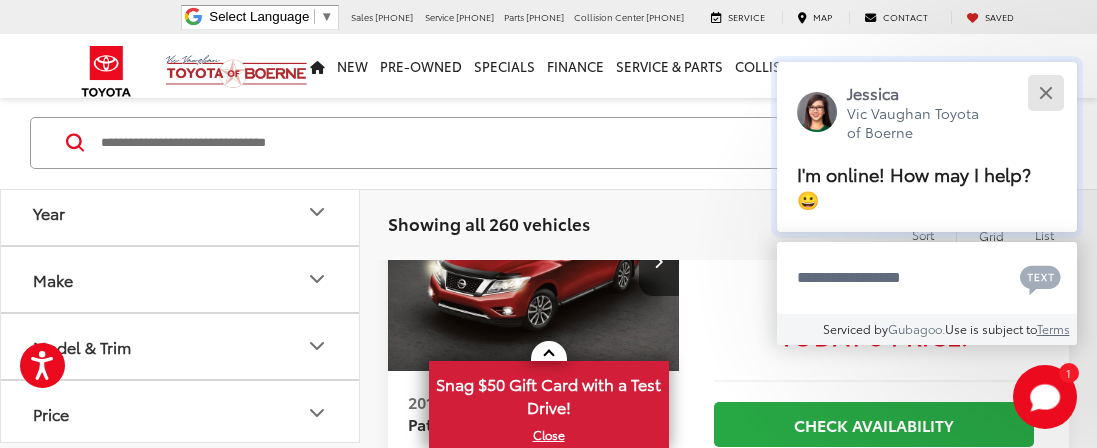 click at bounding box center (1045, 93) 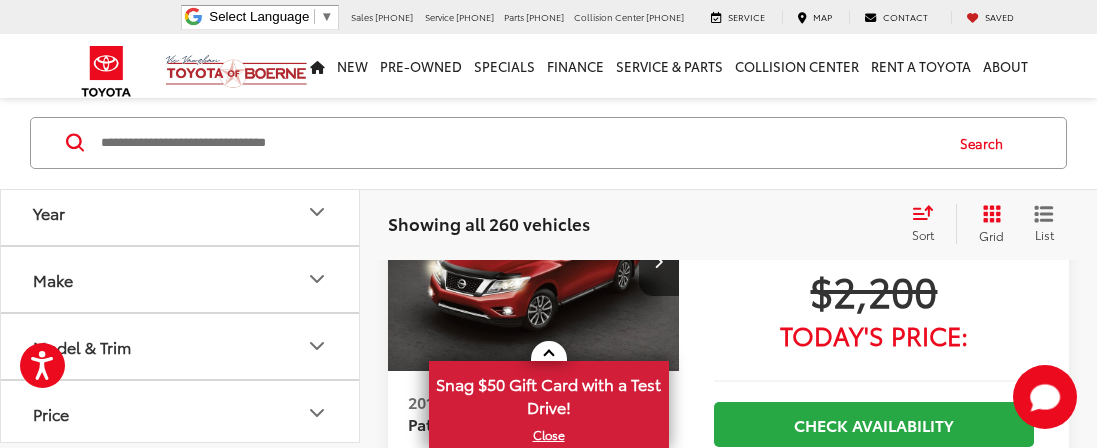 click 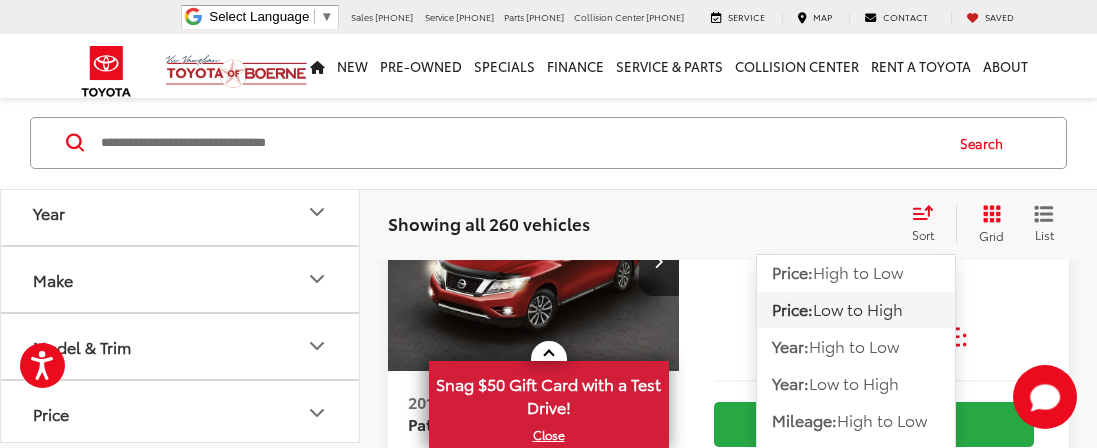 click on "Low to High" at bounding box center (858, 308) 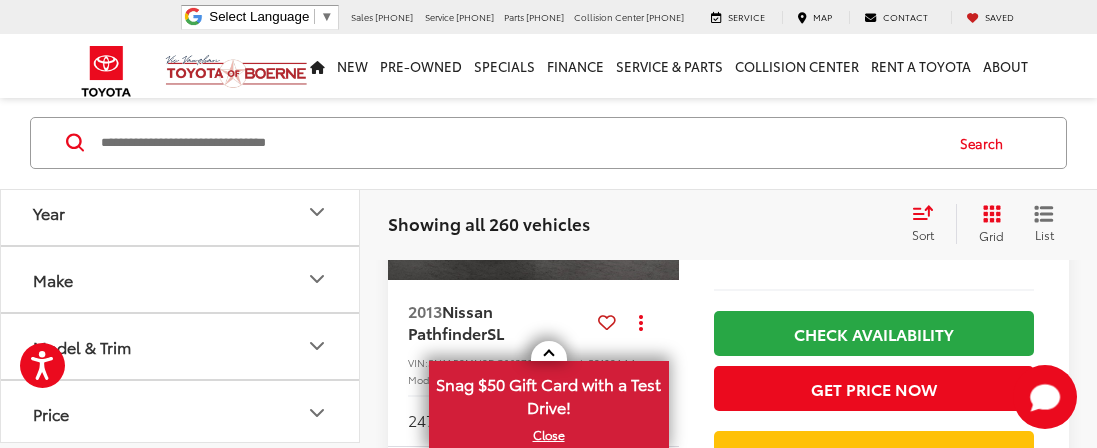scroll, scrollTop: 327, scrollLeft: 0, axis: vertical 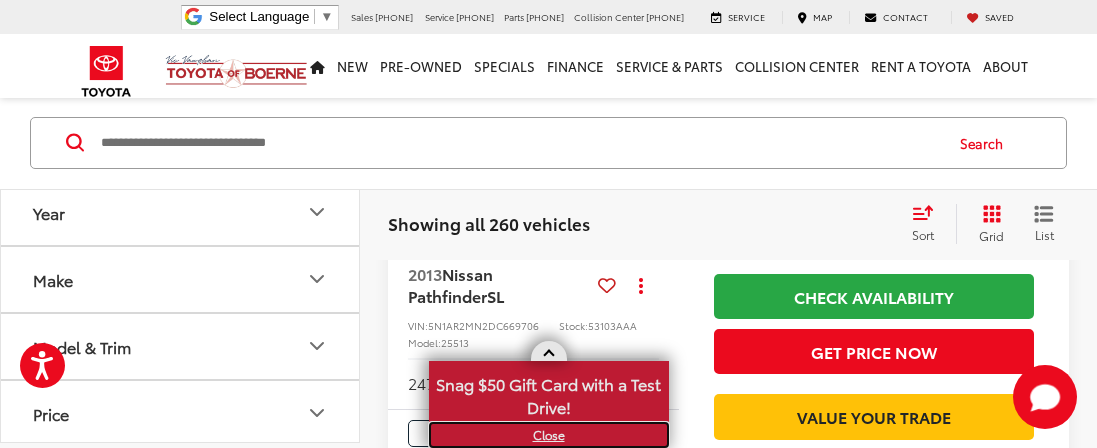 click on "X" at bounding box center (549, 435) 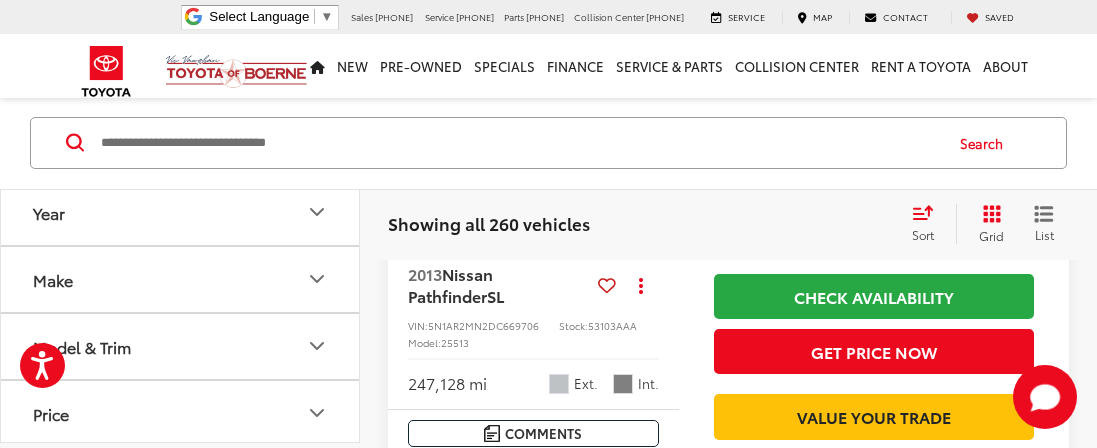 click on "Make" at bounding box center [53, 279] 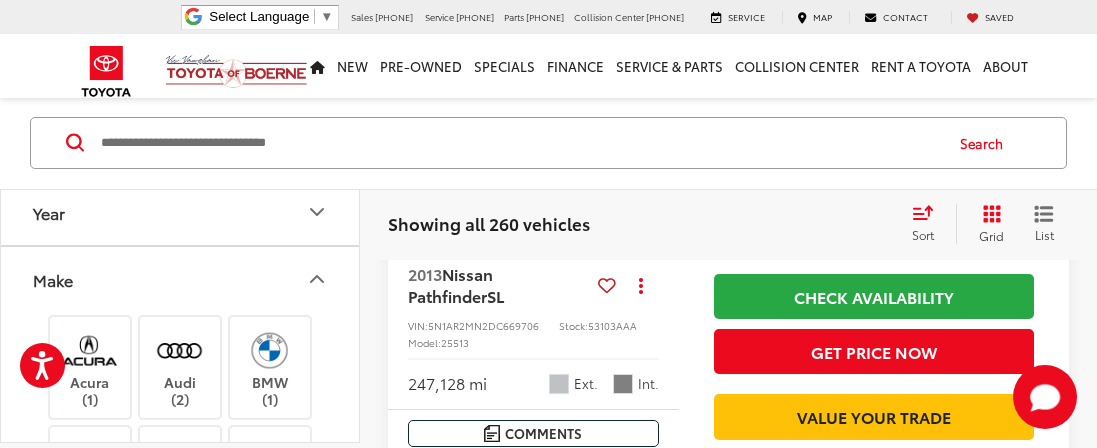 type 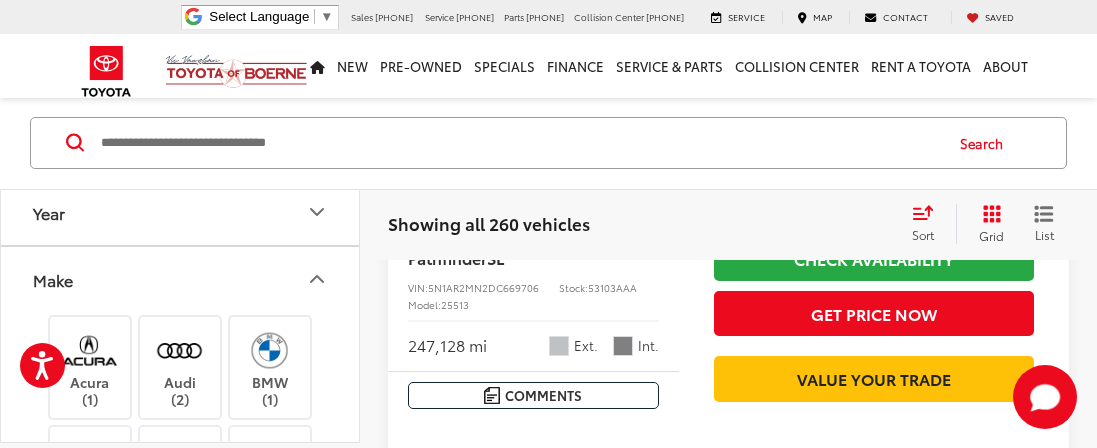 scroll, scrollTop: 367, scrollLeft: 0, axis: vertical 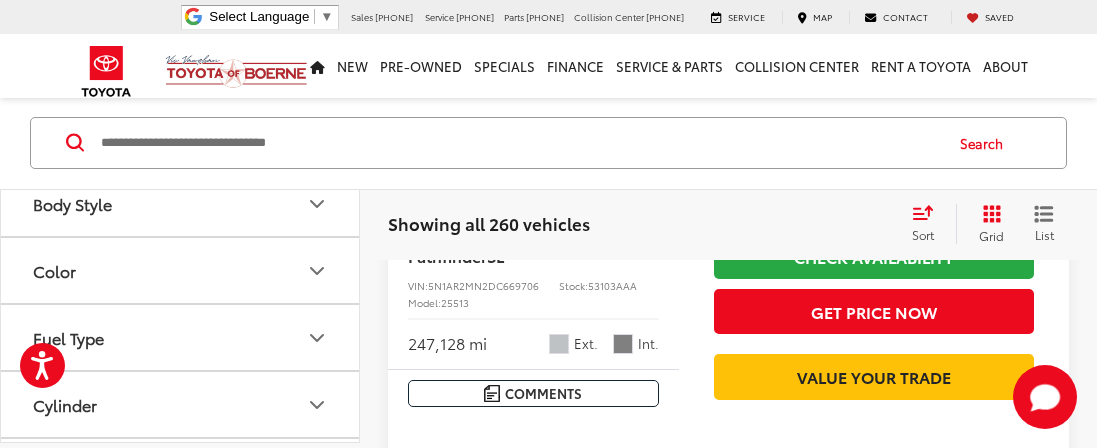 click on "Toyota   (169)" at bounding box center (180, -14) 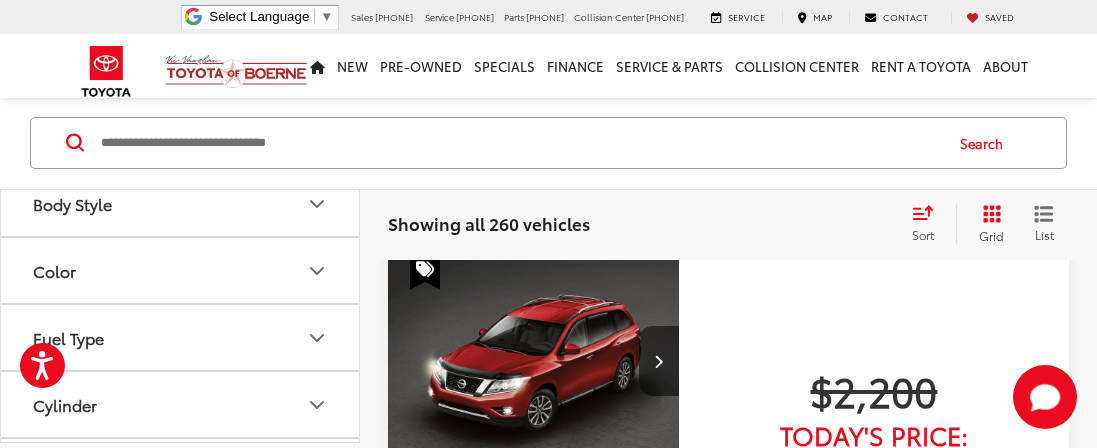 scroll, scrollTop: 87, scrollLeft: 0, axis: vertical 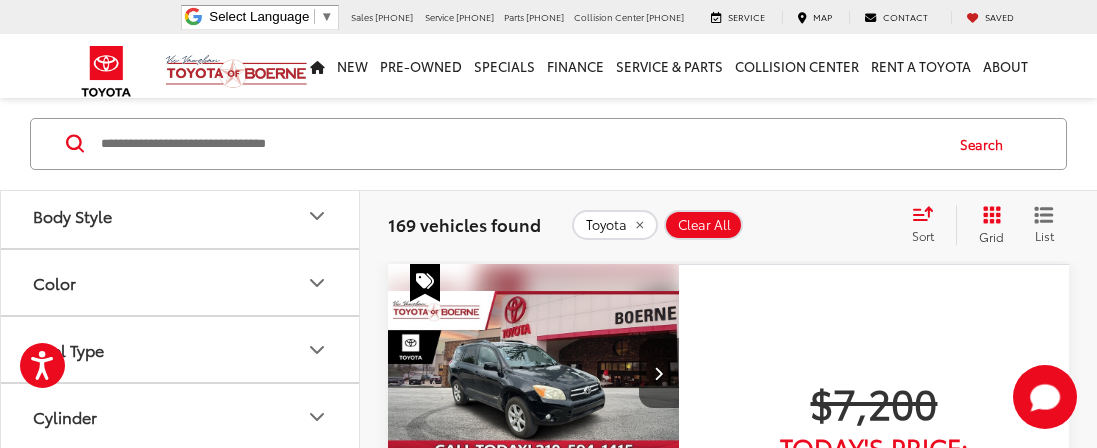 click 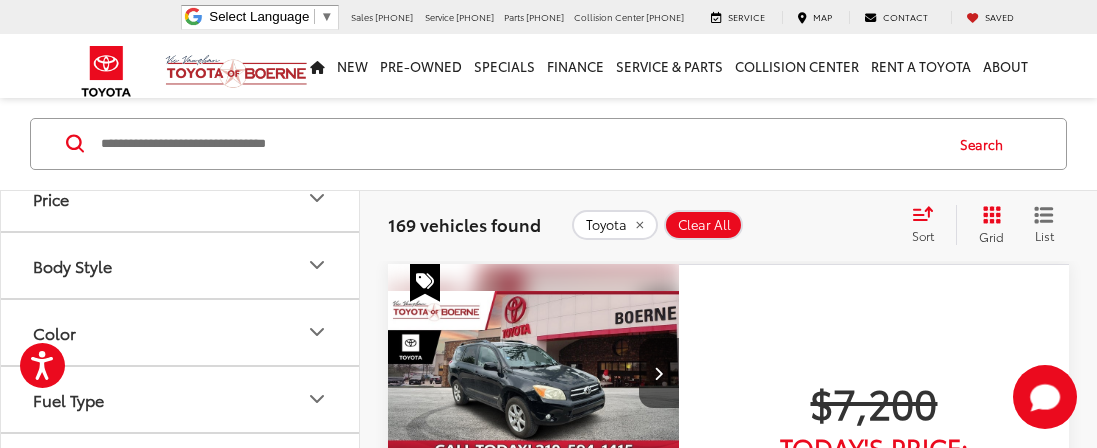 scroll, scrollTop: 1606, scrollLeft: 0, axis: vertical 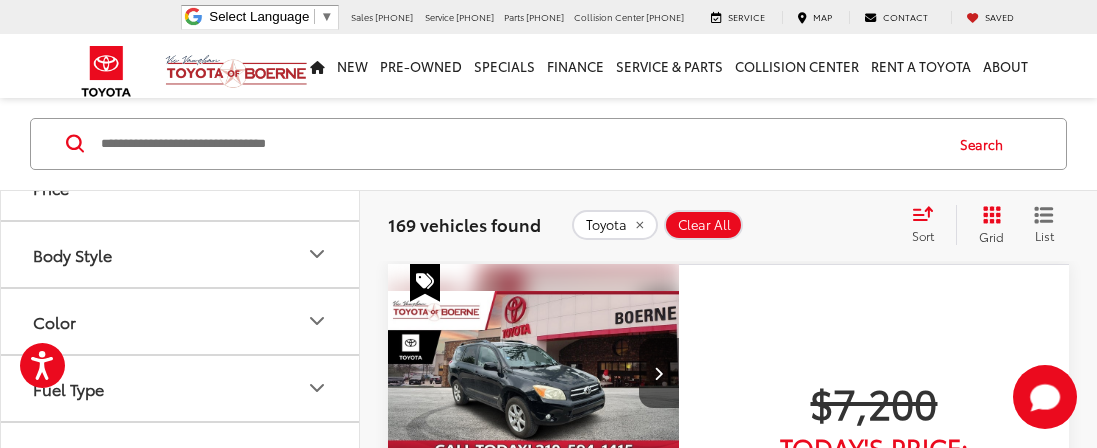 click on "Tacoma (24)" at bounding box center (180, 47) 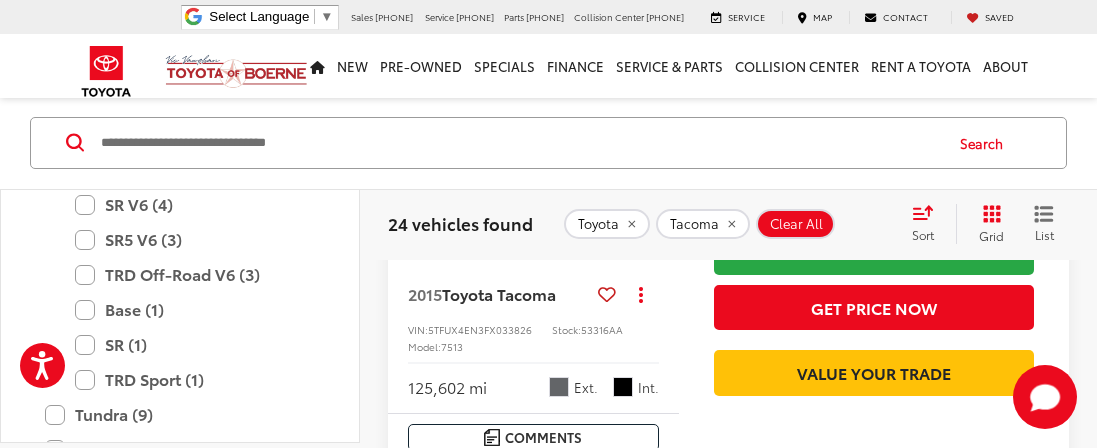 scroll, scrollTop: 367, scrollLeft: 0, axis: vertical 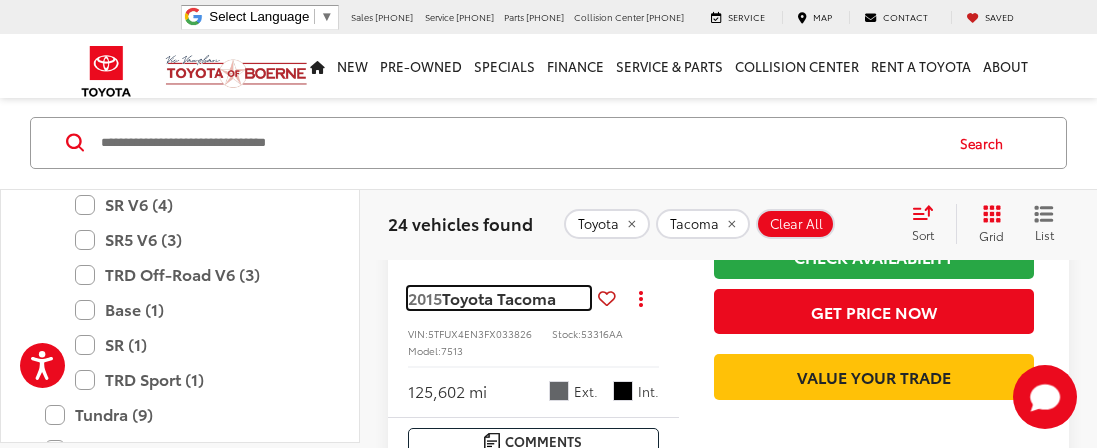 click on "Toyota Tacoma" at bounding box center [499, 297] 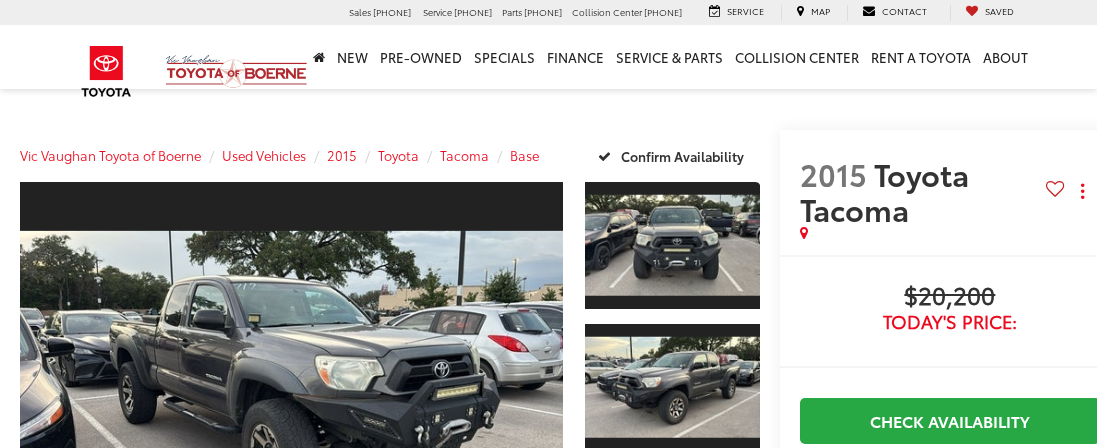 scroll, scrollTop: 0, scrollLeft: 0, axis: both 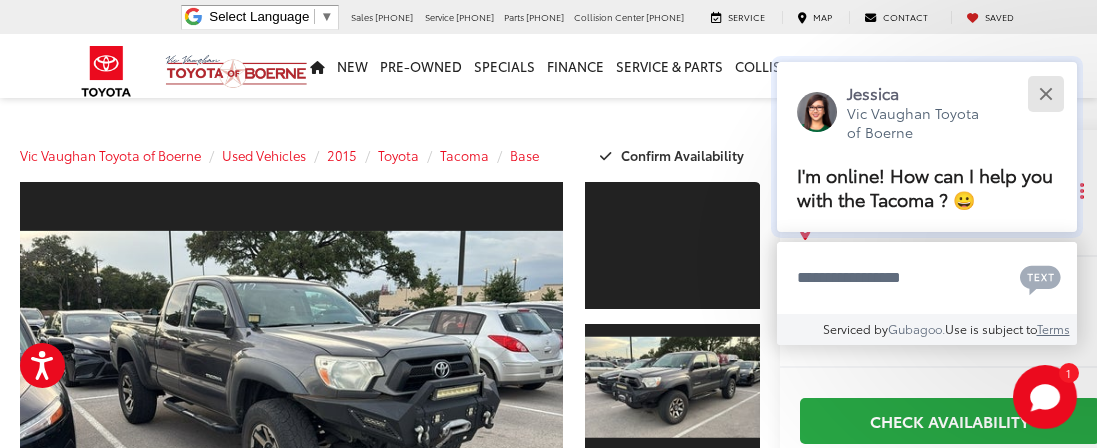click at bounding box center [1045, 93] 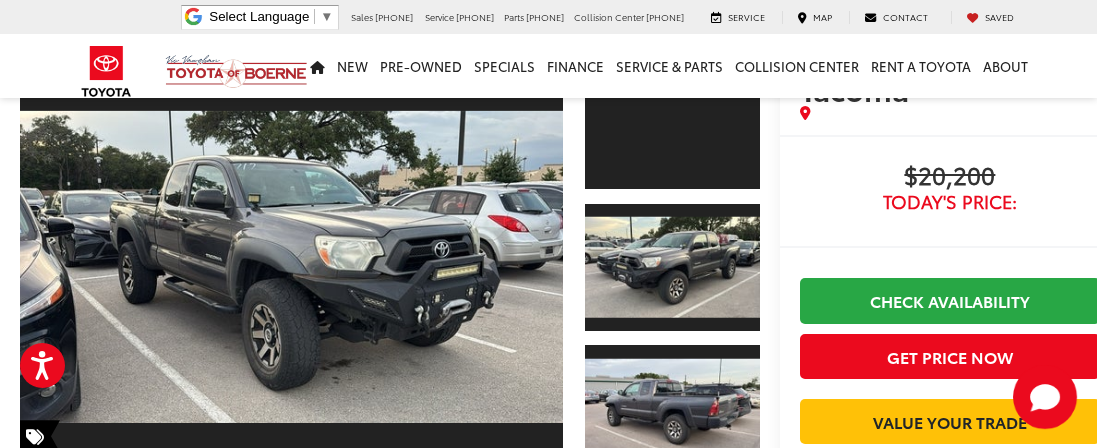 scroll, scrollTop: 119, scrollLeft: 0, axis: vertical 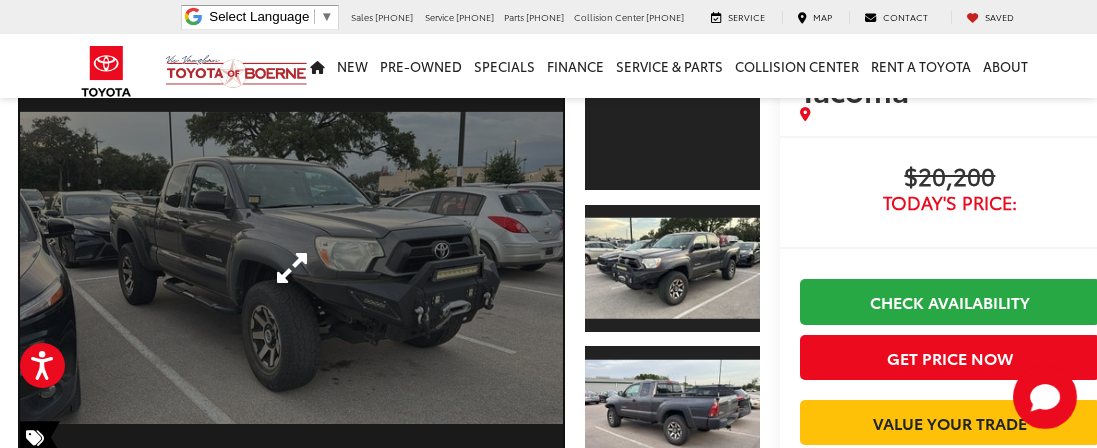 click at bounding box center [291, 268] 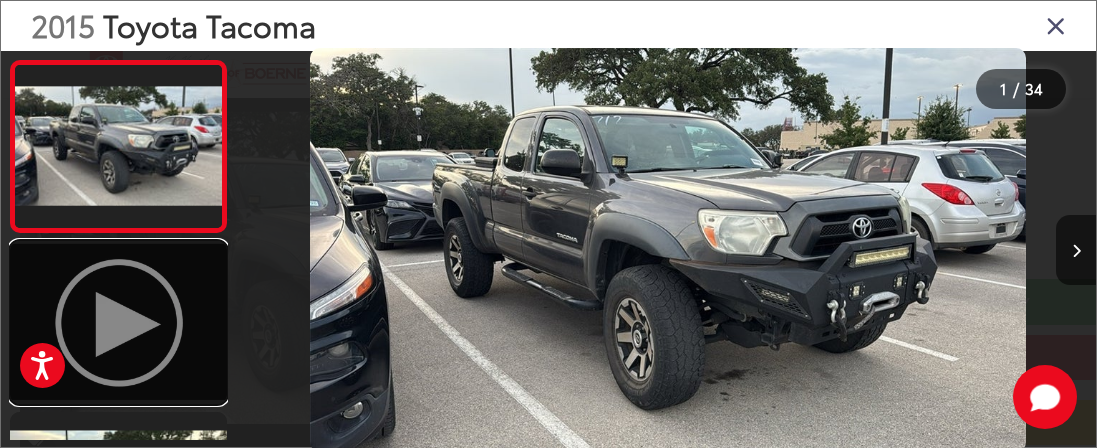 click at bounding box center (118, 322) 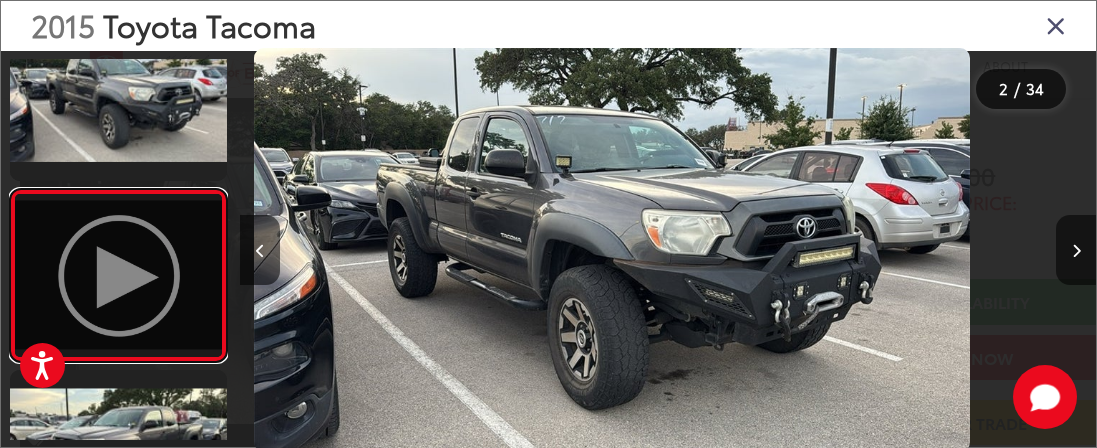 scroll, scrollTop: 121, scrollLeft: 0, axis: vertical 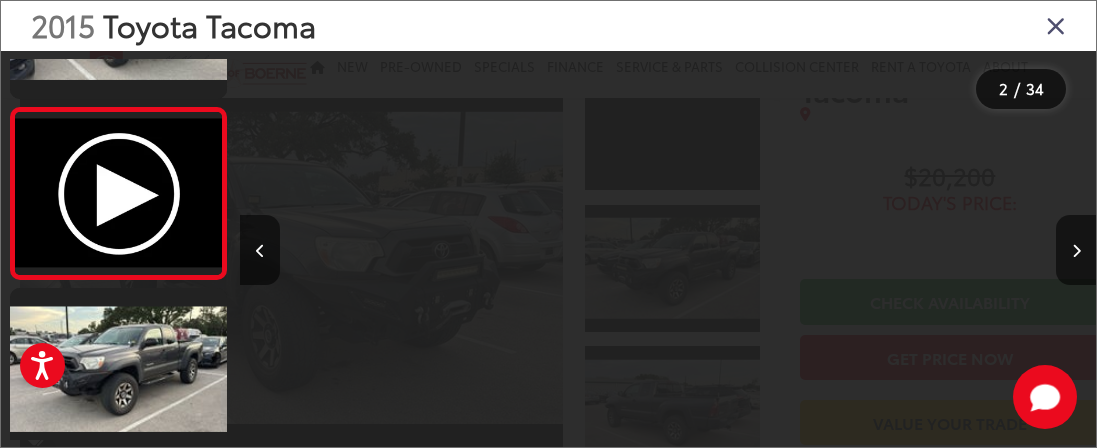 click at bounding box center [1056, 25] 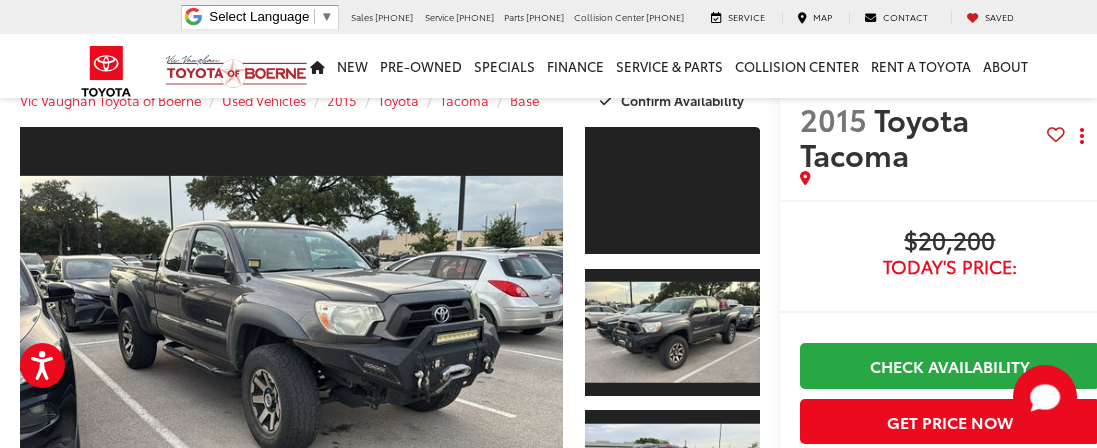 scroll, scrollTop: 0, scrollLeft: 0, axis: both 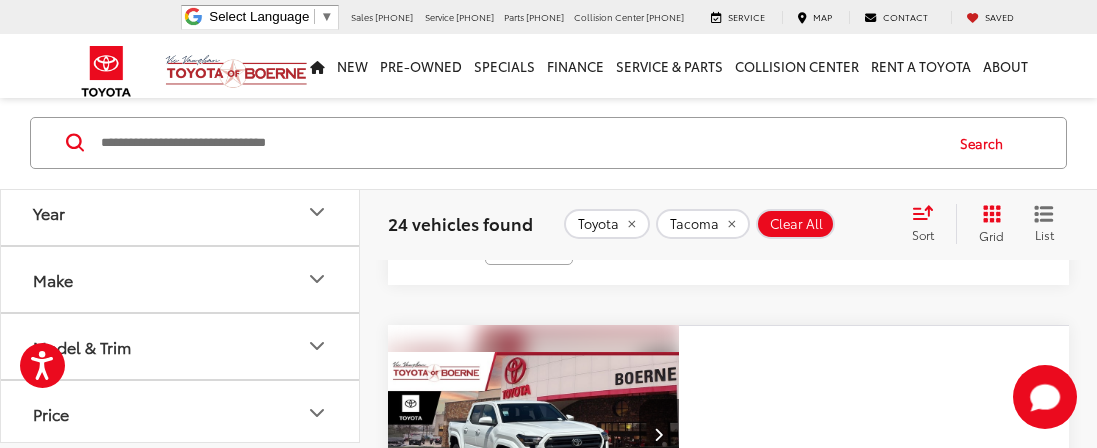 click at bounding box center [533, -44] 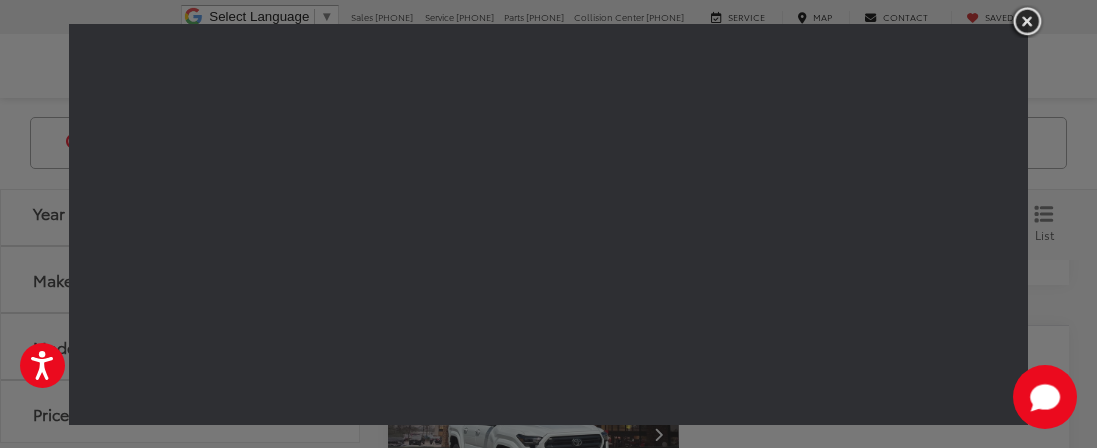 click at bounding box center [1027, 21] 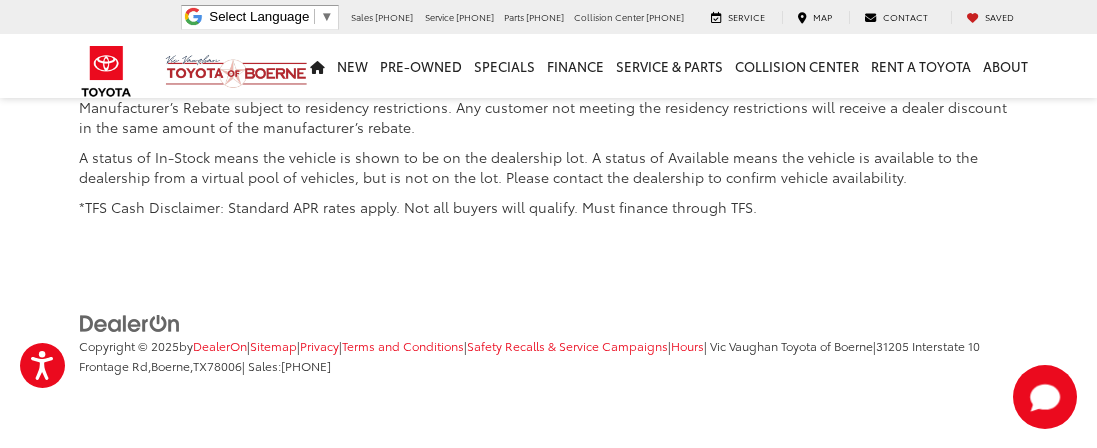 scroll, scrollTop: 8206, scrollLeft: 0, axis: vertical 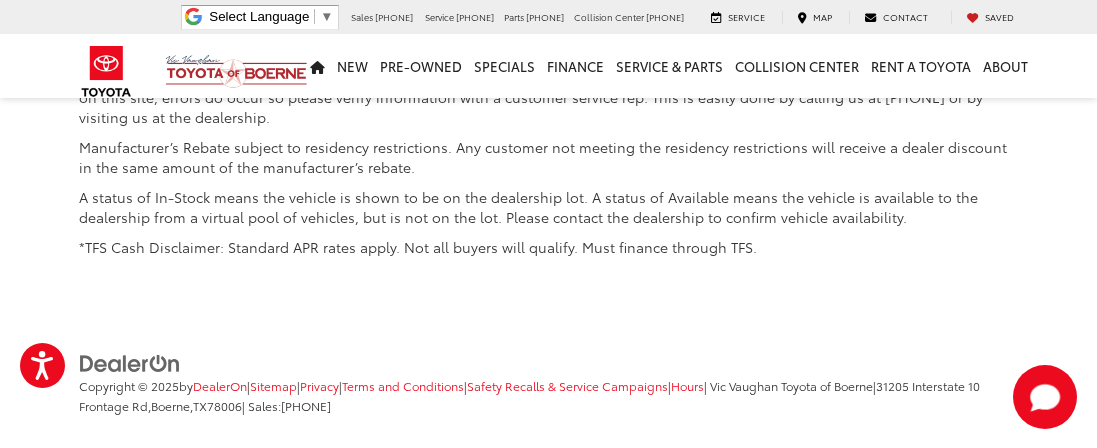 click on "2" at bounding box center [801, -294] 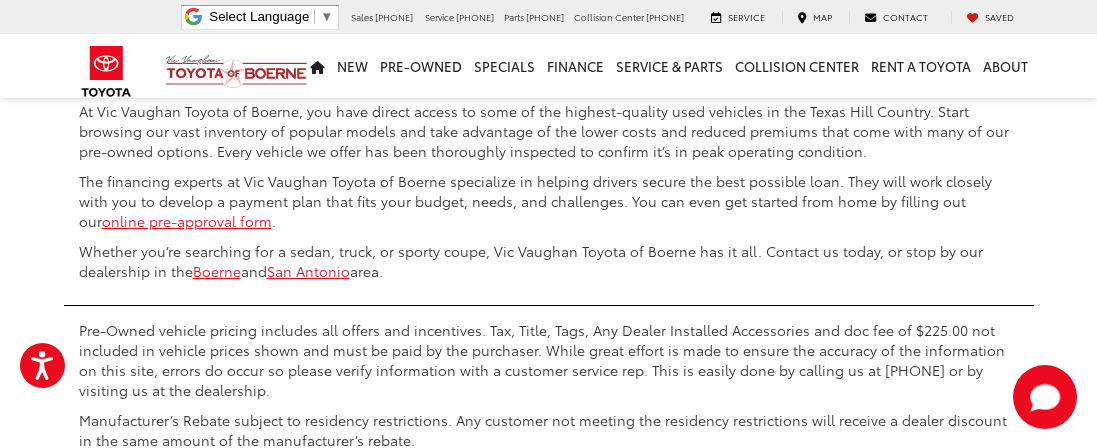 scroll, scrollTop: 8046, scrollLeft: 0, axis: vertical 